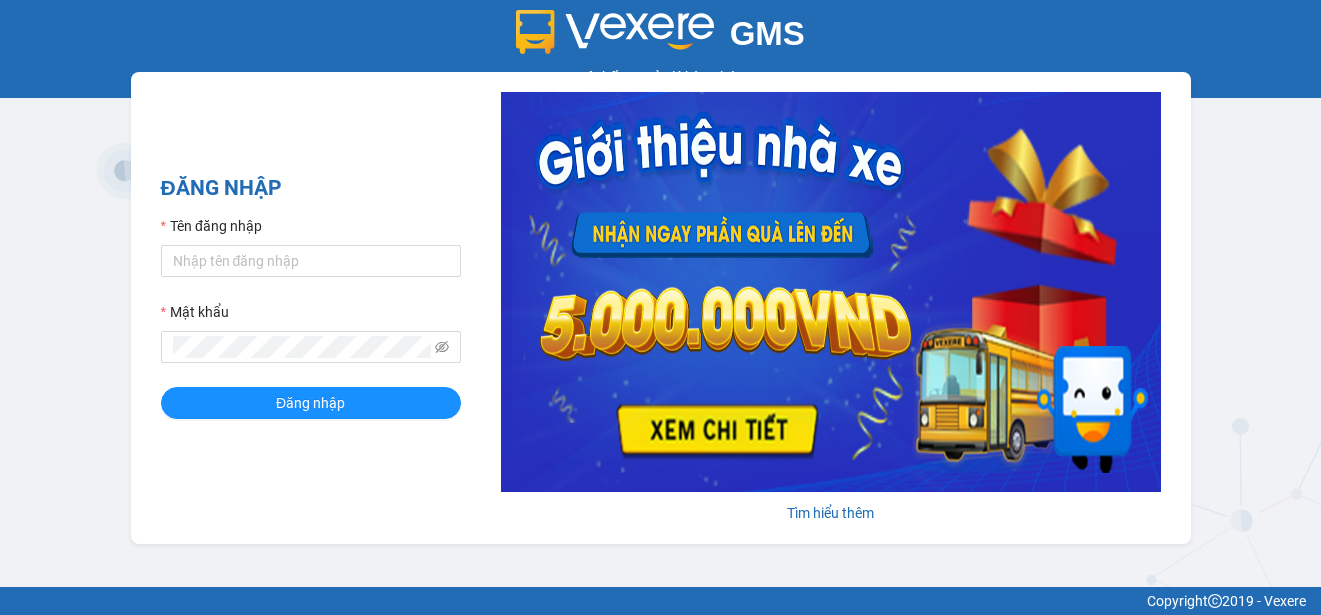 scroll, scrollTop: 0, scrollLeft: 0, axis: both 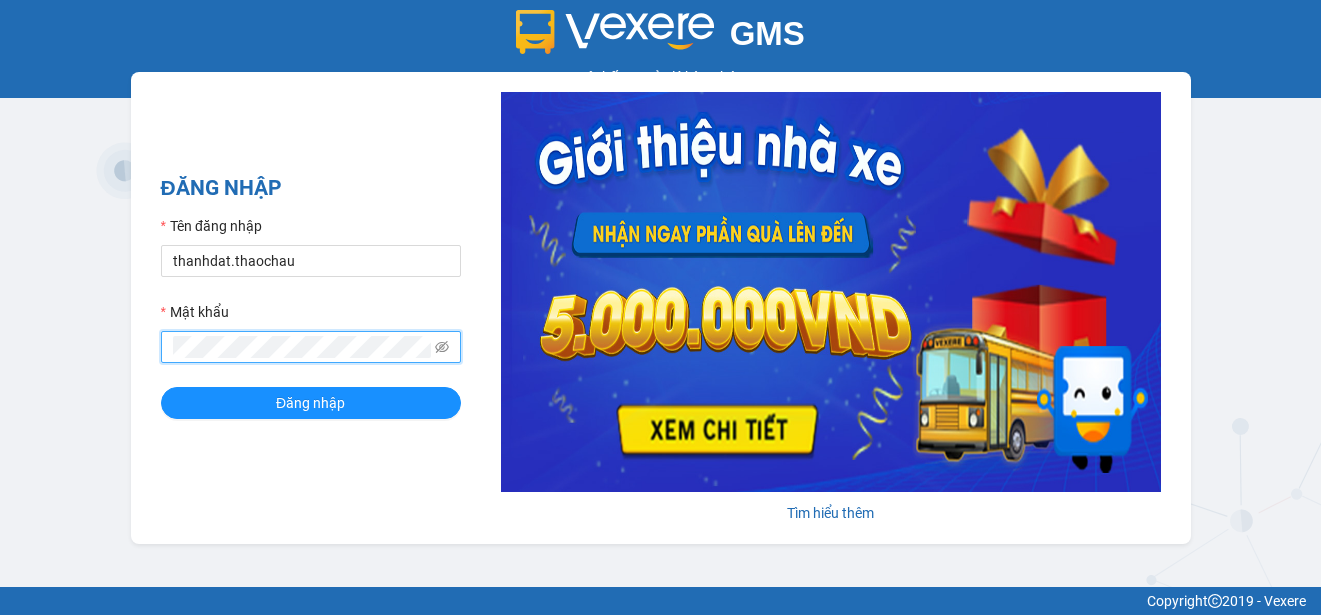 click on "Đăng nhập" at bounding box center (311, 403) 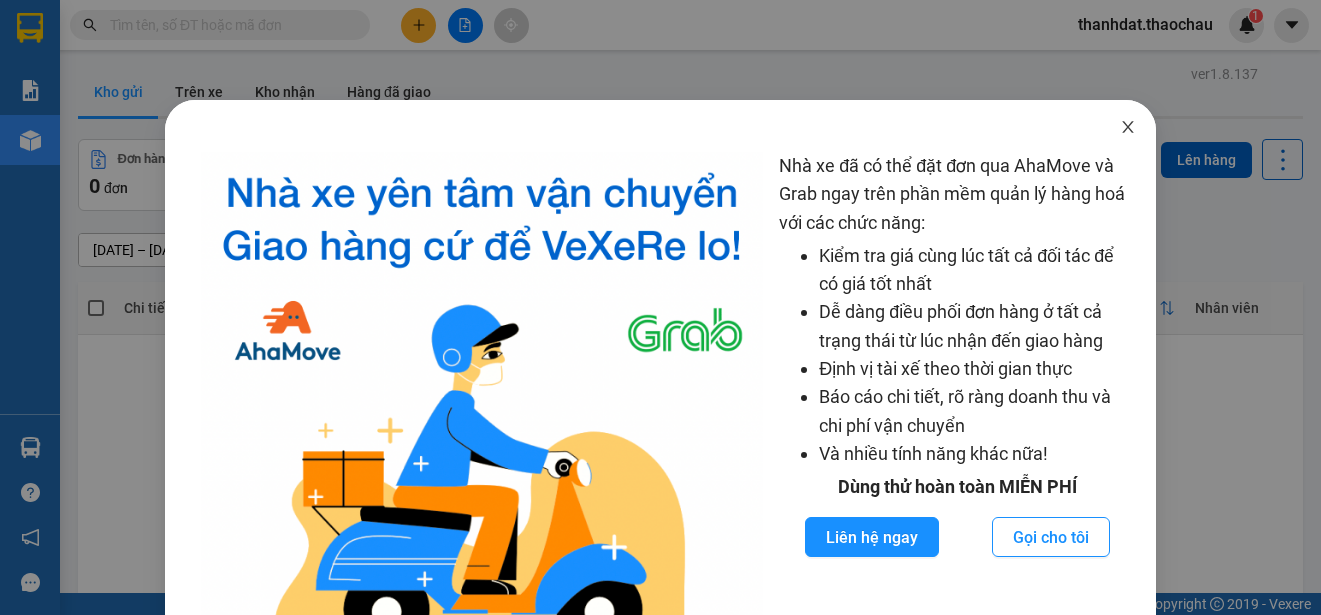 click 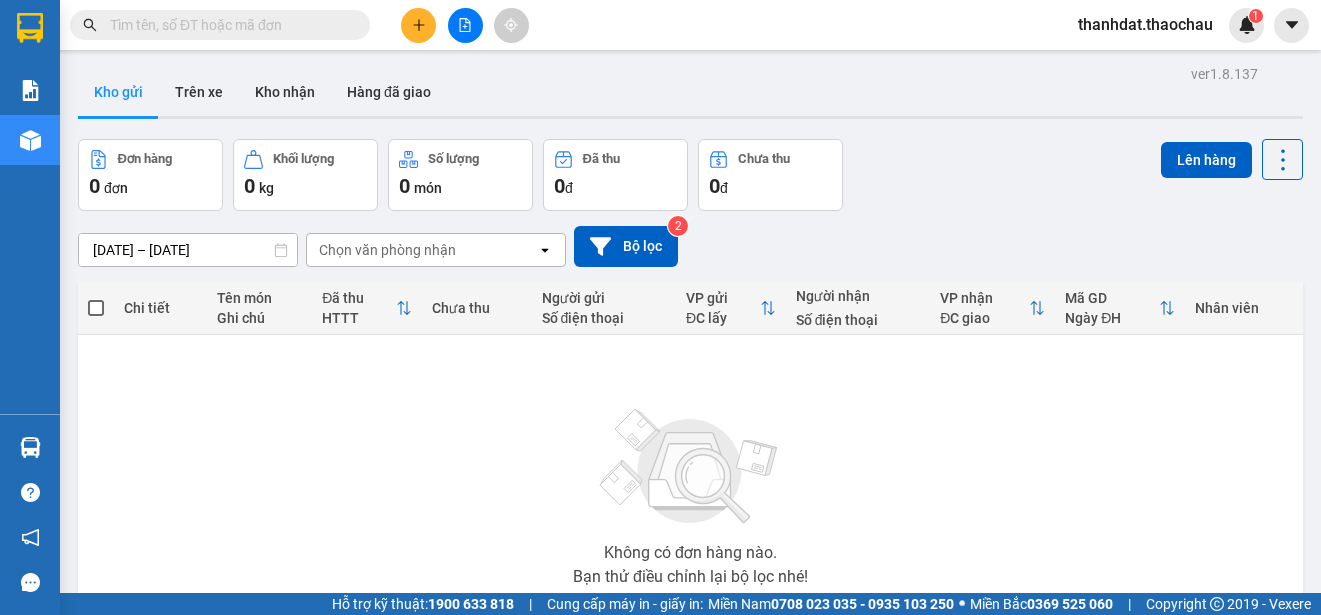 click at bounding box center [228, 25] 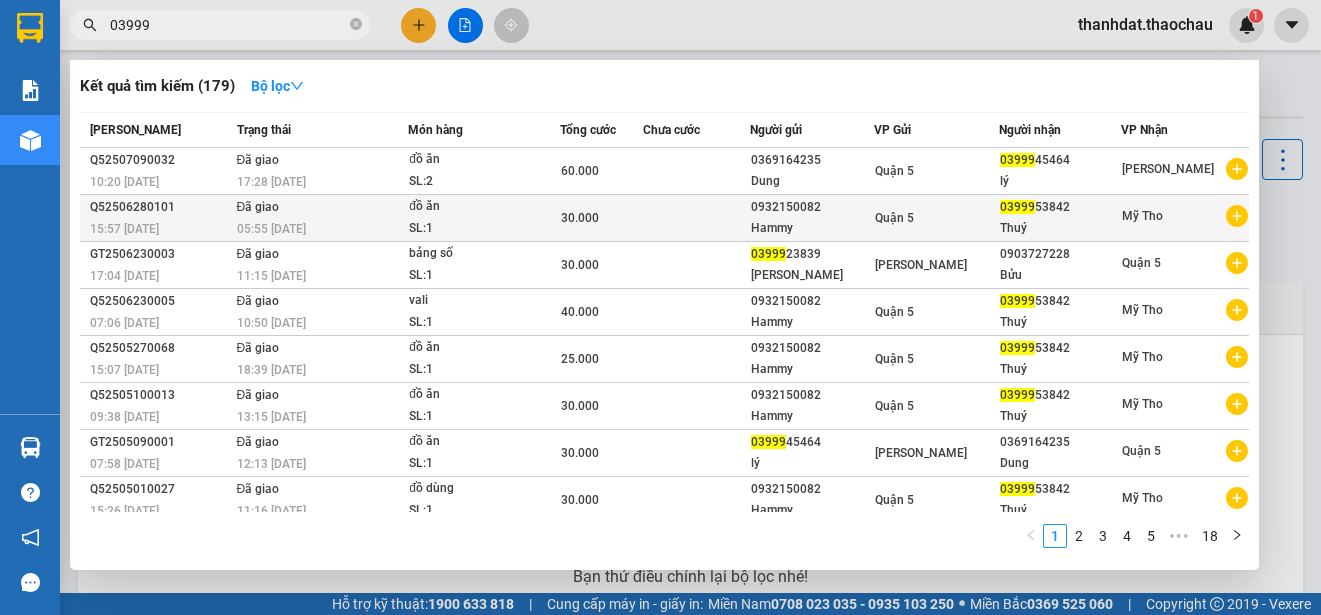 type on "03999" 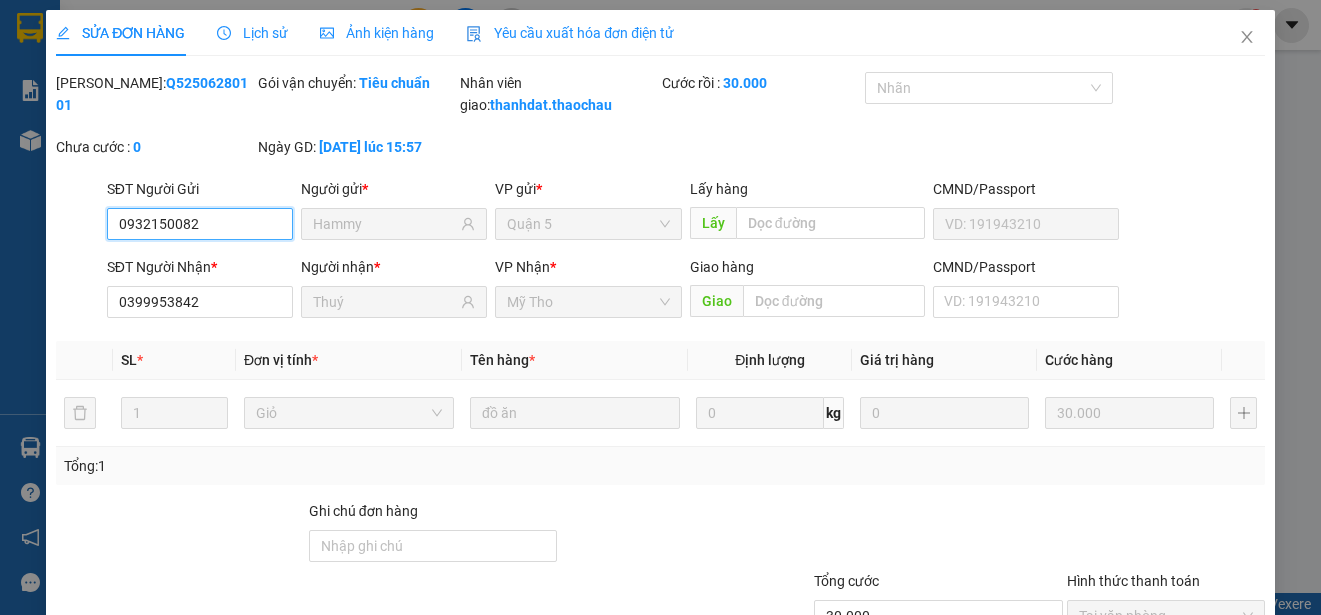 type on "0932150082" 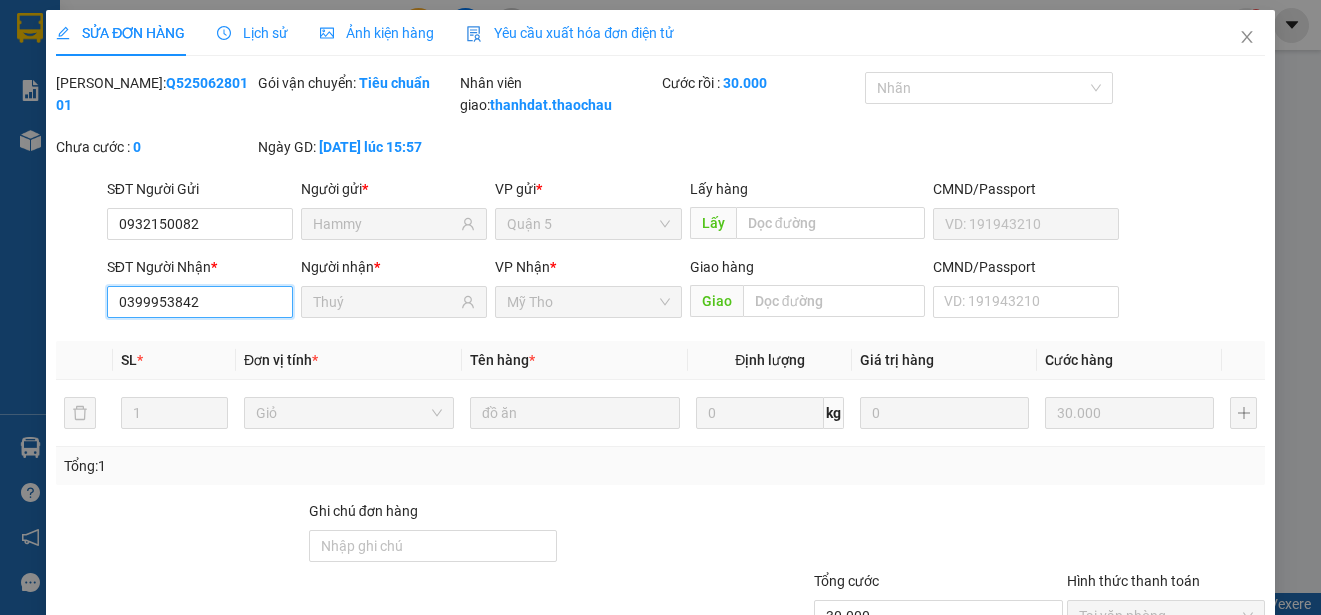 drag, startPoint x: 228, startPoint y: 326, endPoint x: 111, endPoint y: 317, distance: 117.34564 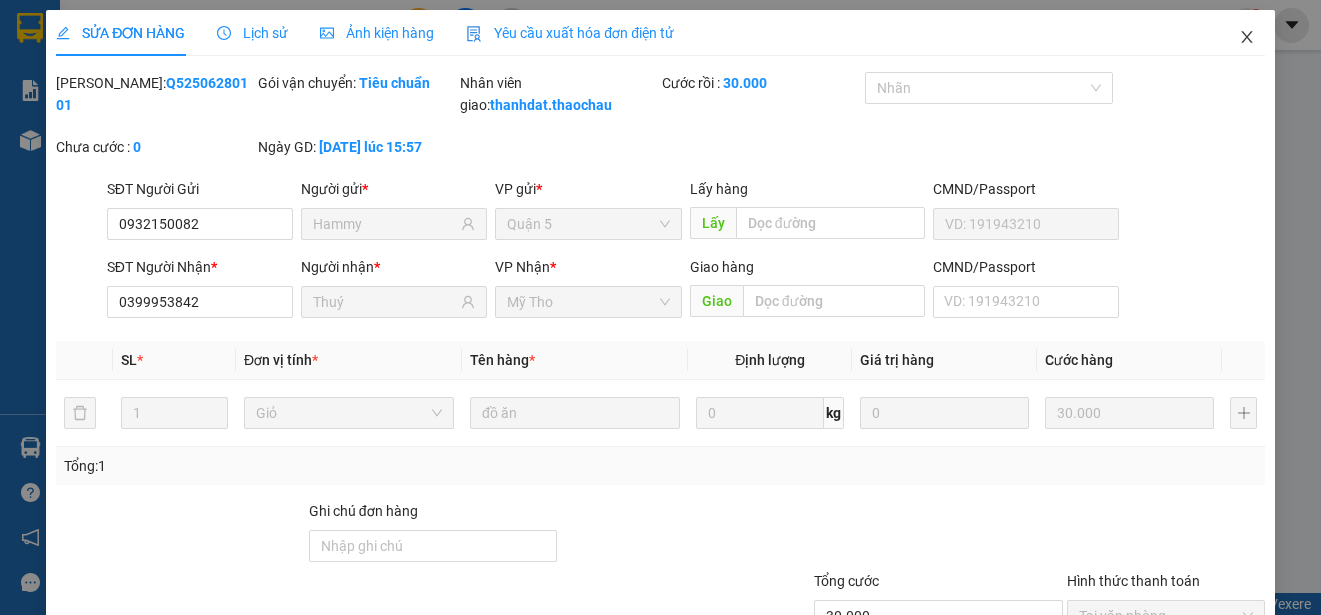 drag, startPoint x: 1229, startPoint y: 40, endPoint x: 1215, endPoint y: 45, distance: 14.866069 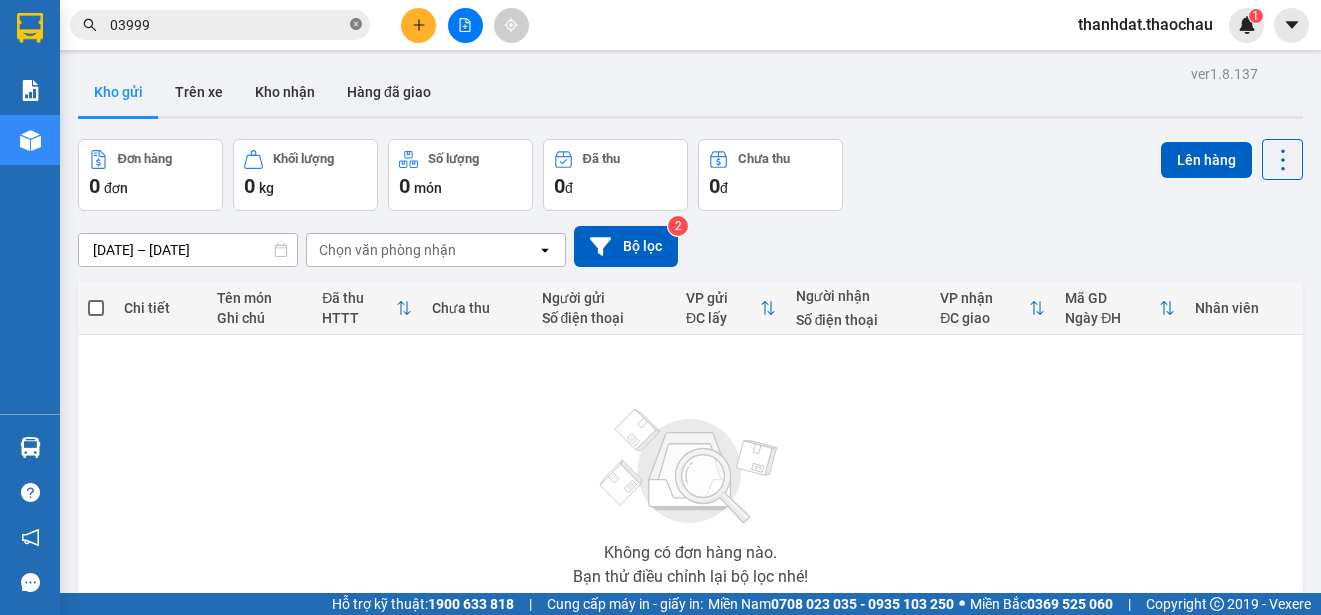 click 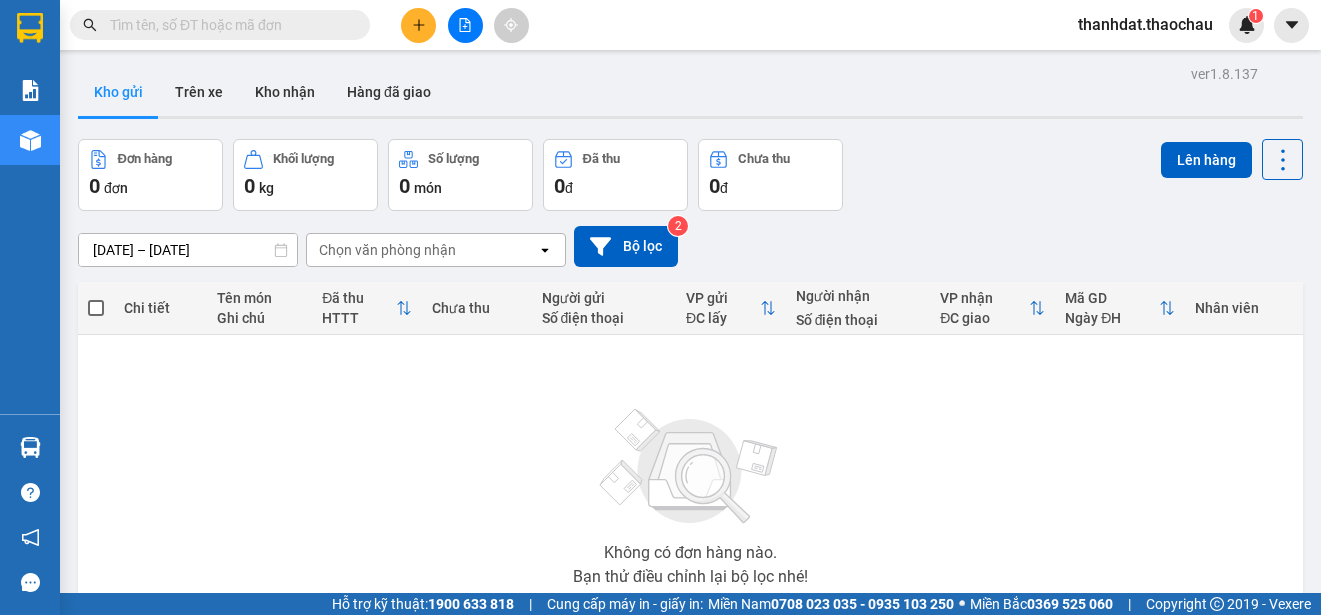 paste on "0399953842" 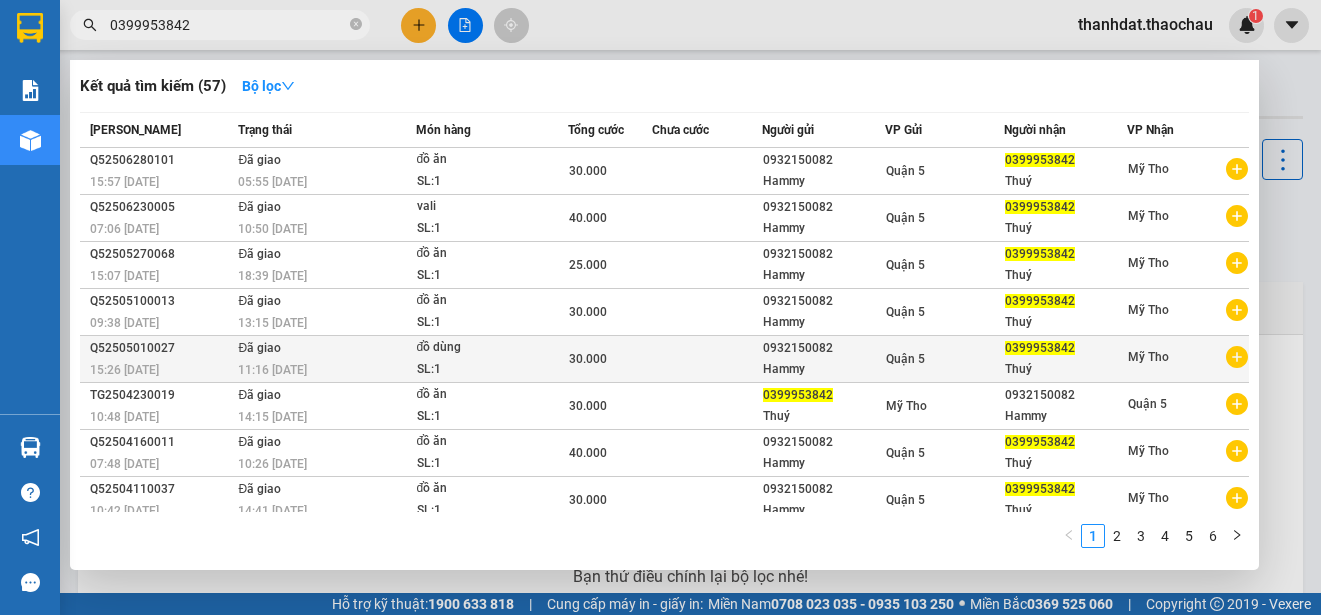 scroll, scrollTop: 106, scrollLeft: 0, axis: vertical 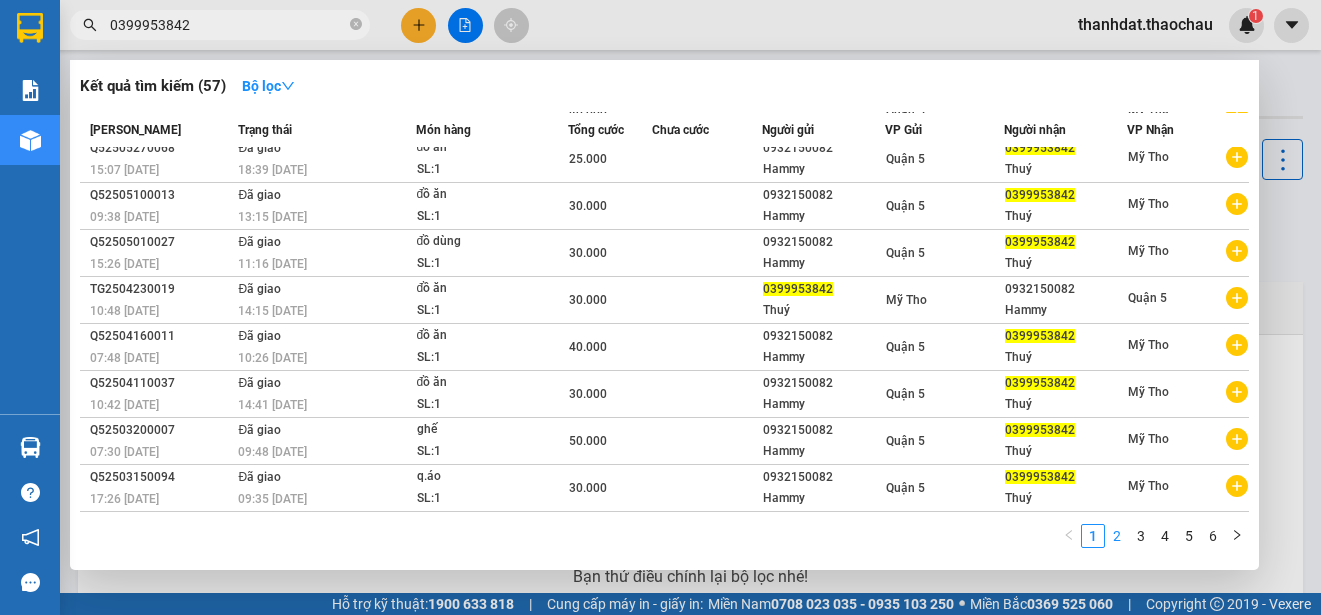 type on "0399953842" 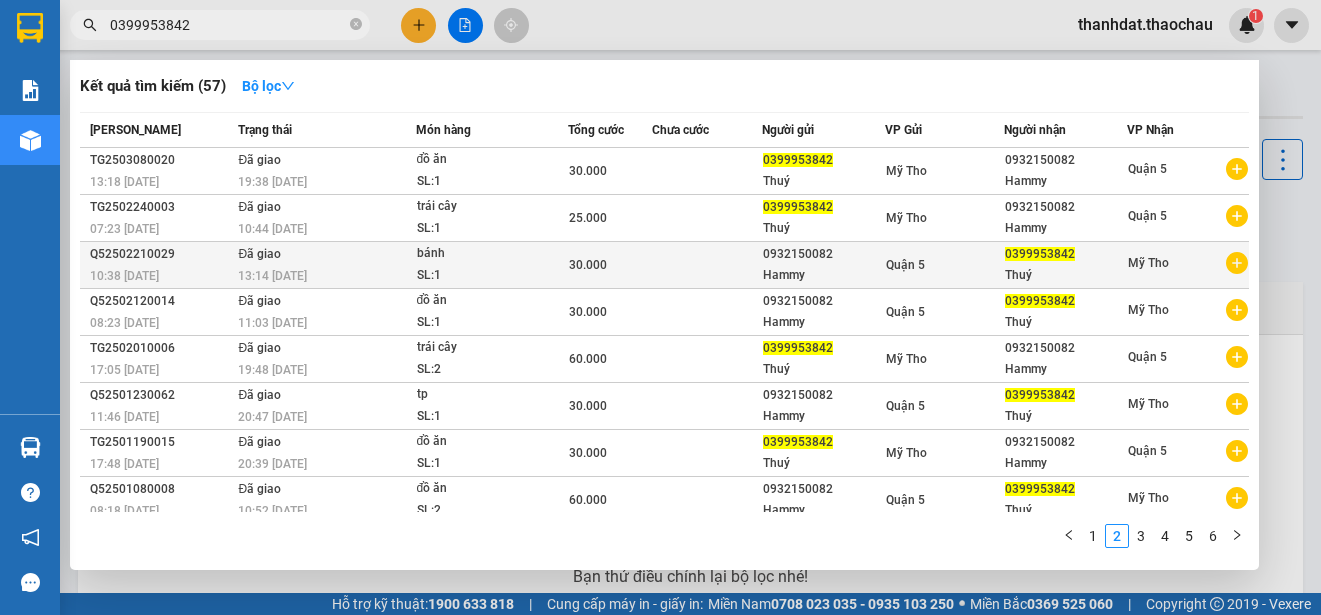 scroll, scrollTop: 106, scrollLeft: 0, axis: vertical 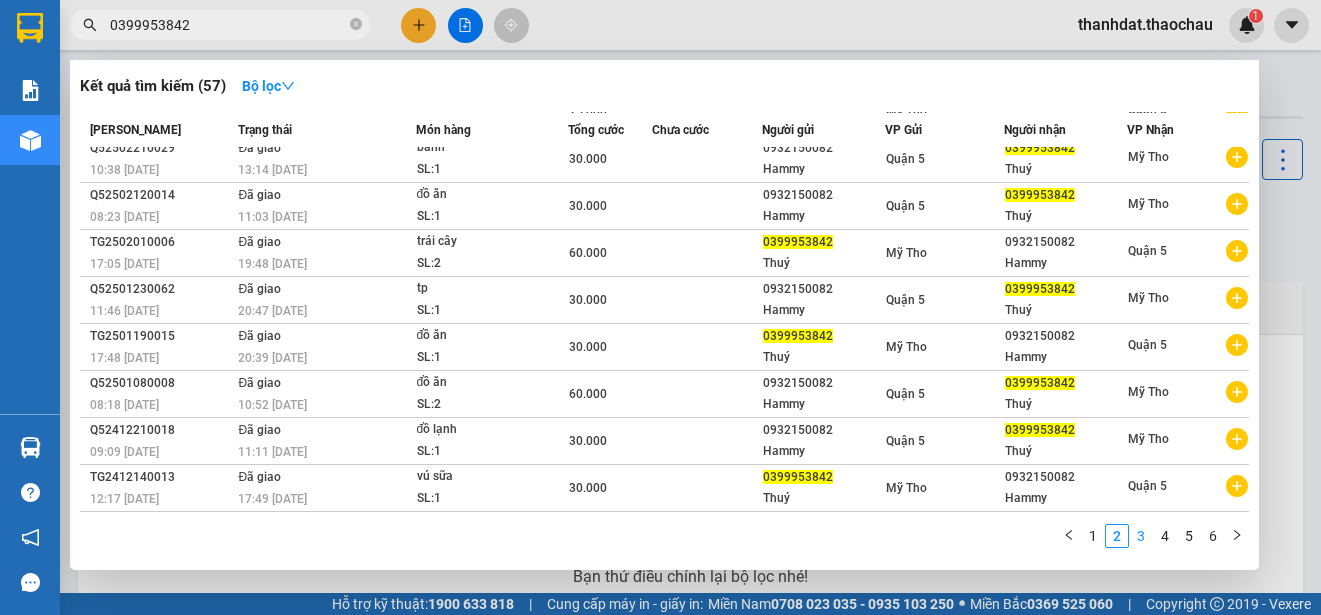 click on "3" at bounding box center [1141, 536] 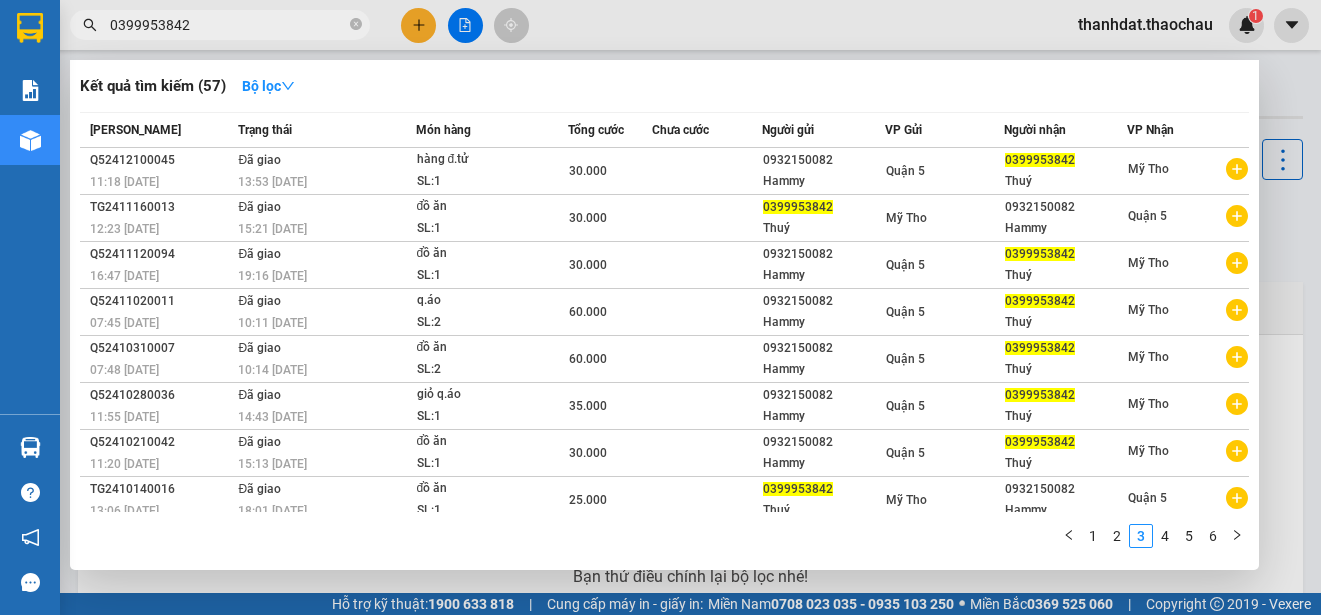 scroll, scrollTop: 106, scrollLeft: 0, axis: vertical 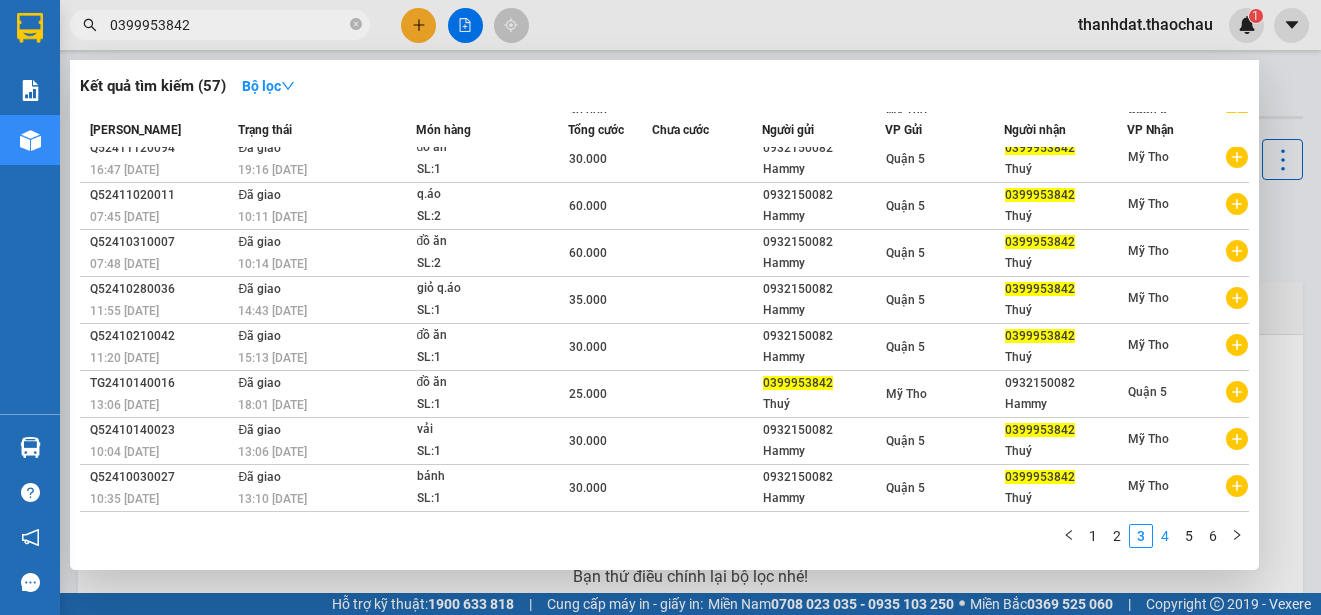 click on "4" at bounding box center (1165, 536) 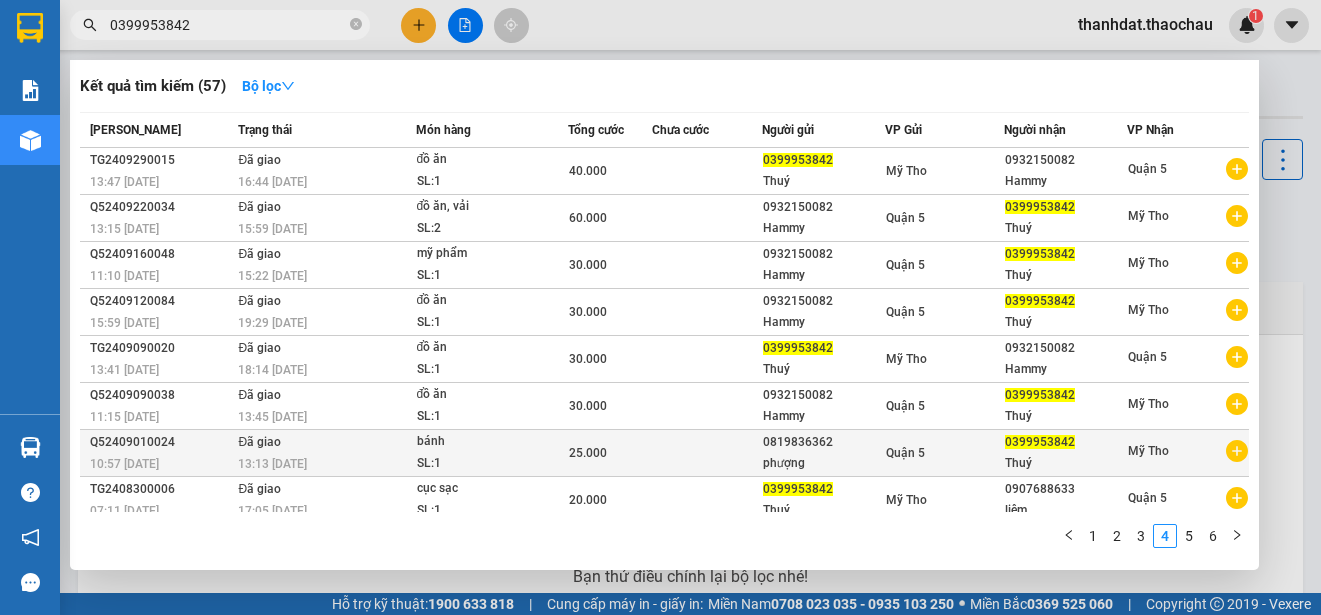 scroll, scrollTop: 106, scrollLeft: 0, axis: vertical 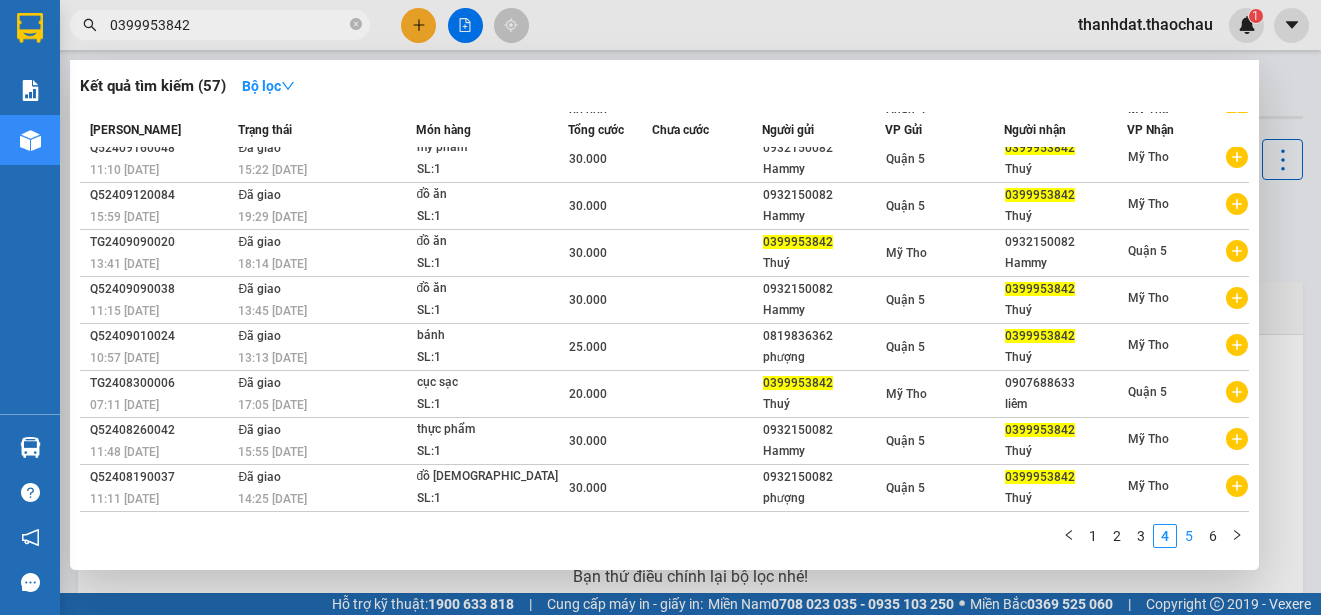 click on "5" at bounding box center (1189, 536) 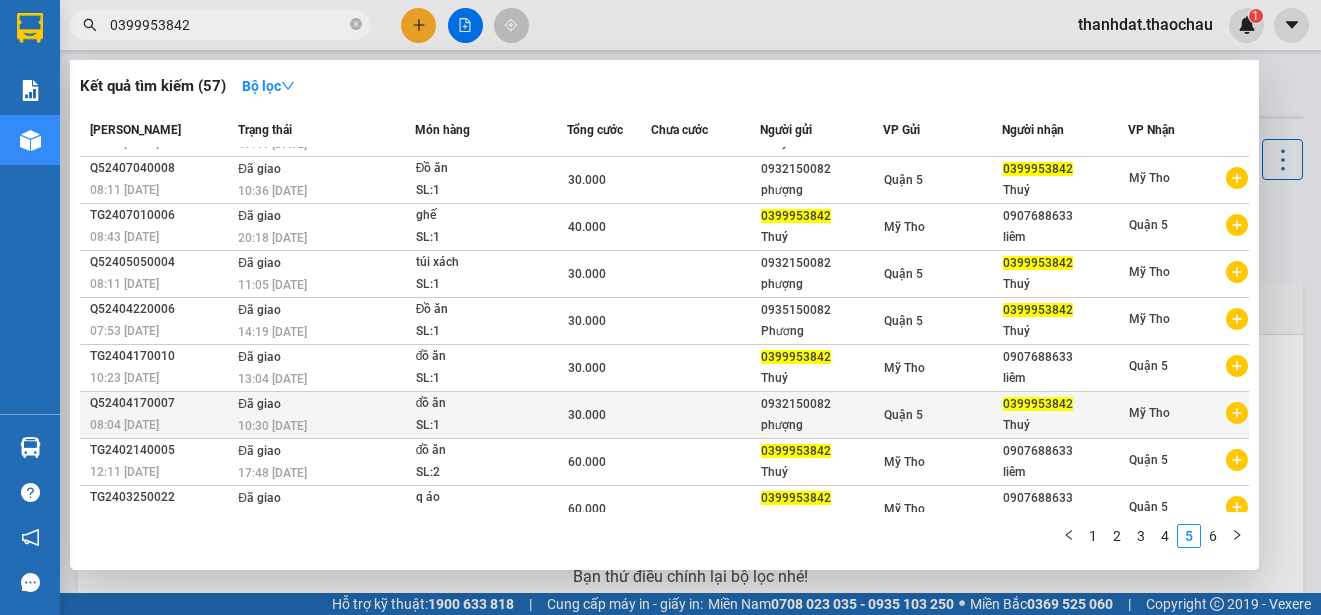 scroll, scrollTop: 6, scrollLeft: 0, axis: vertical 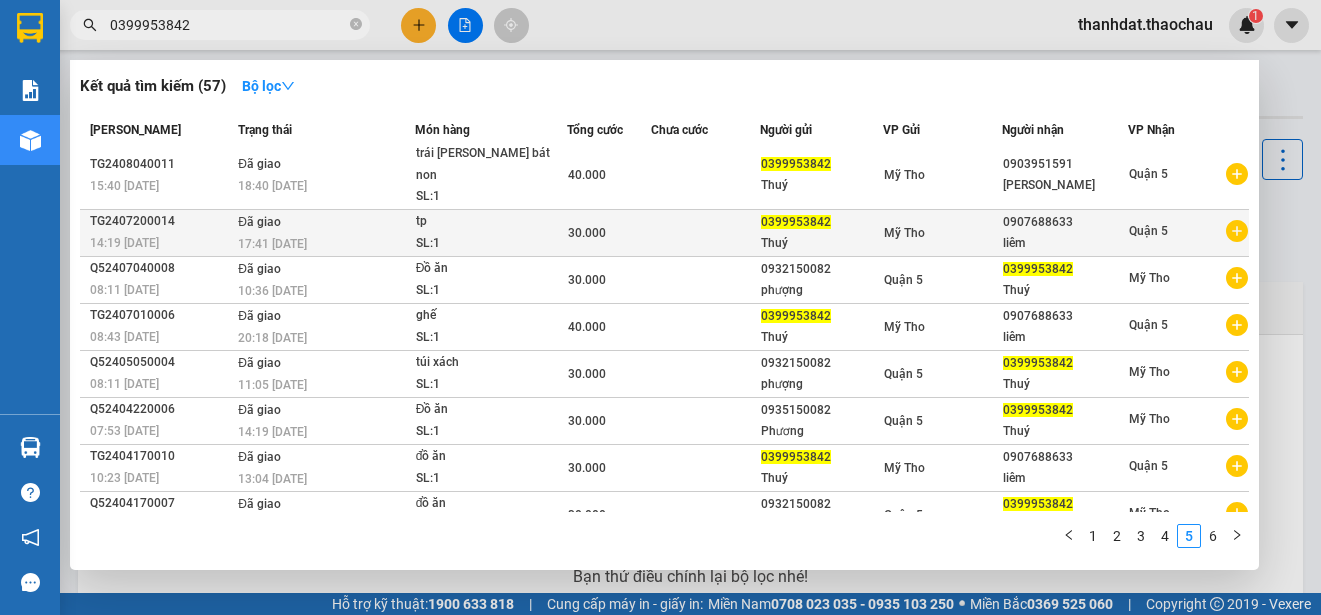 click on "0907688633" at bounding box center [1065, 222] 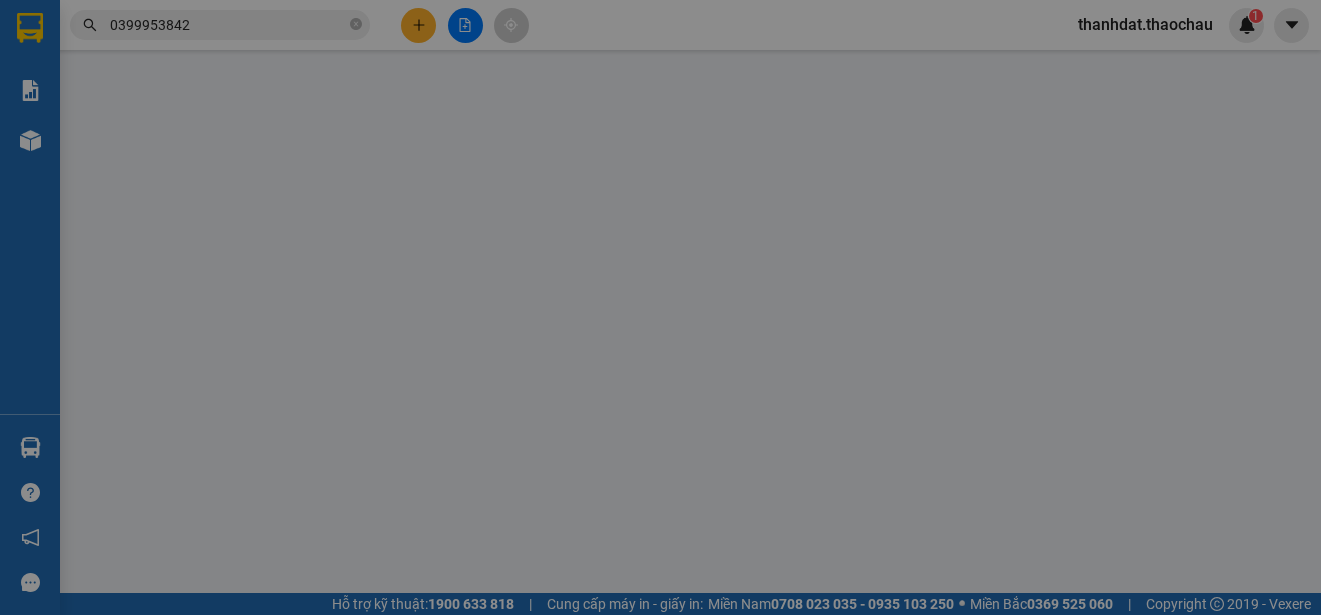 type on "0399953842" 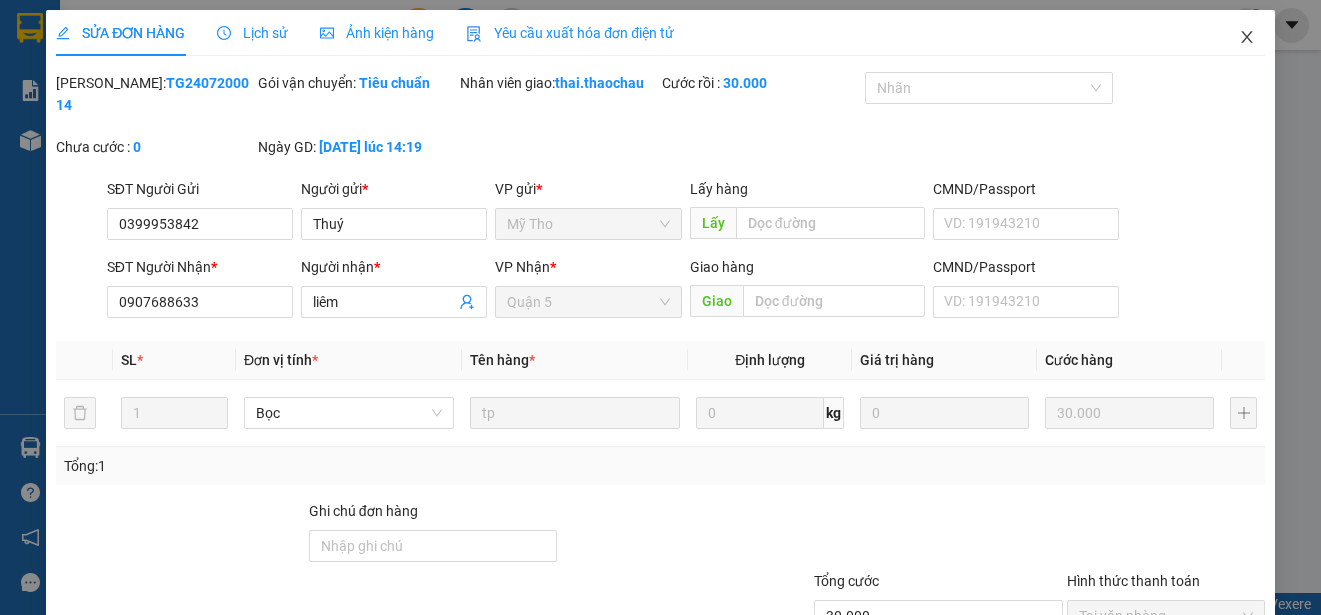 click 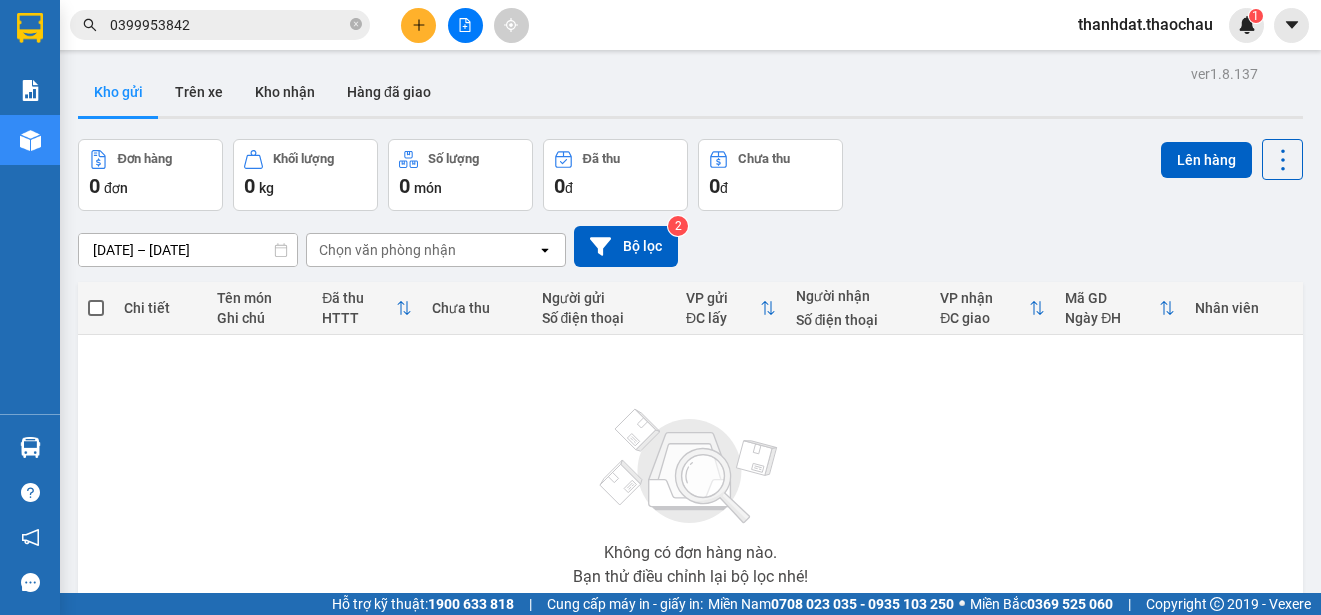 click on "thanhdat.thaochau" at bounding box center (1145, 24) 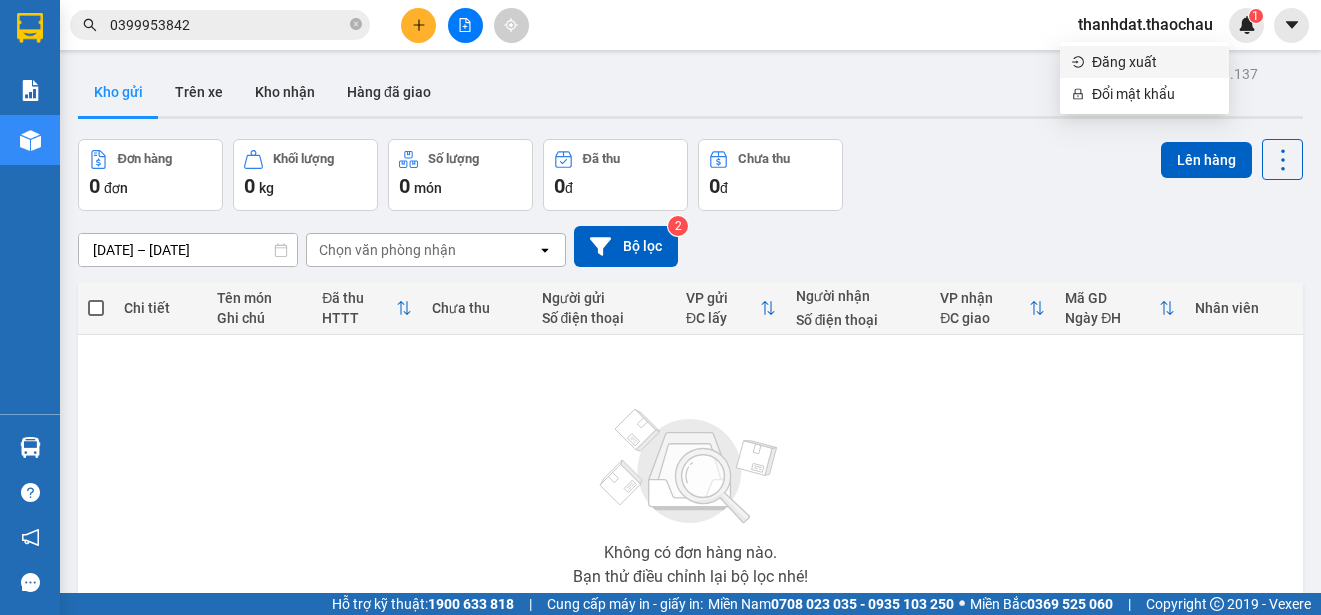 click on "Đăng xuất" at bounding box center [1154, 62] 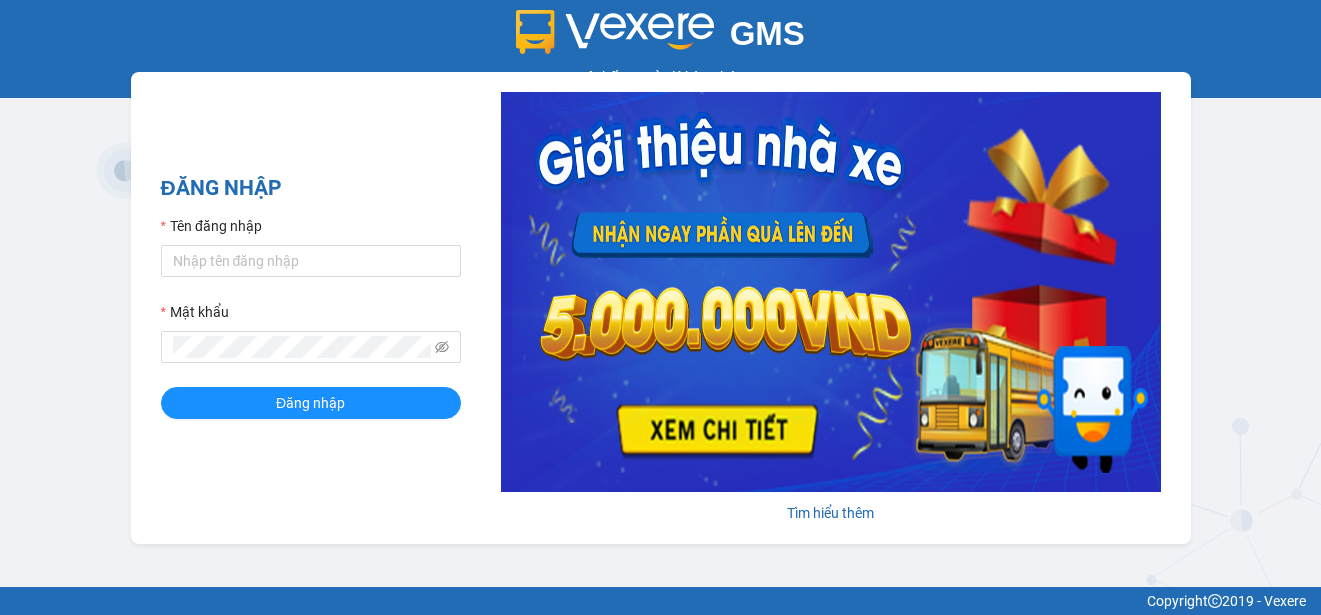 scroll, scrollTop: 0, scrollLeft: 0, axis: both 